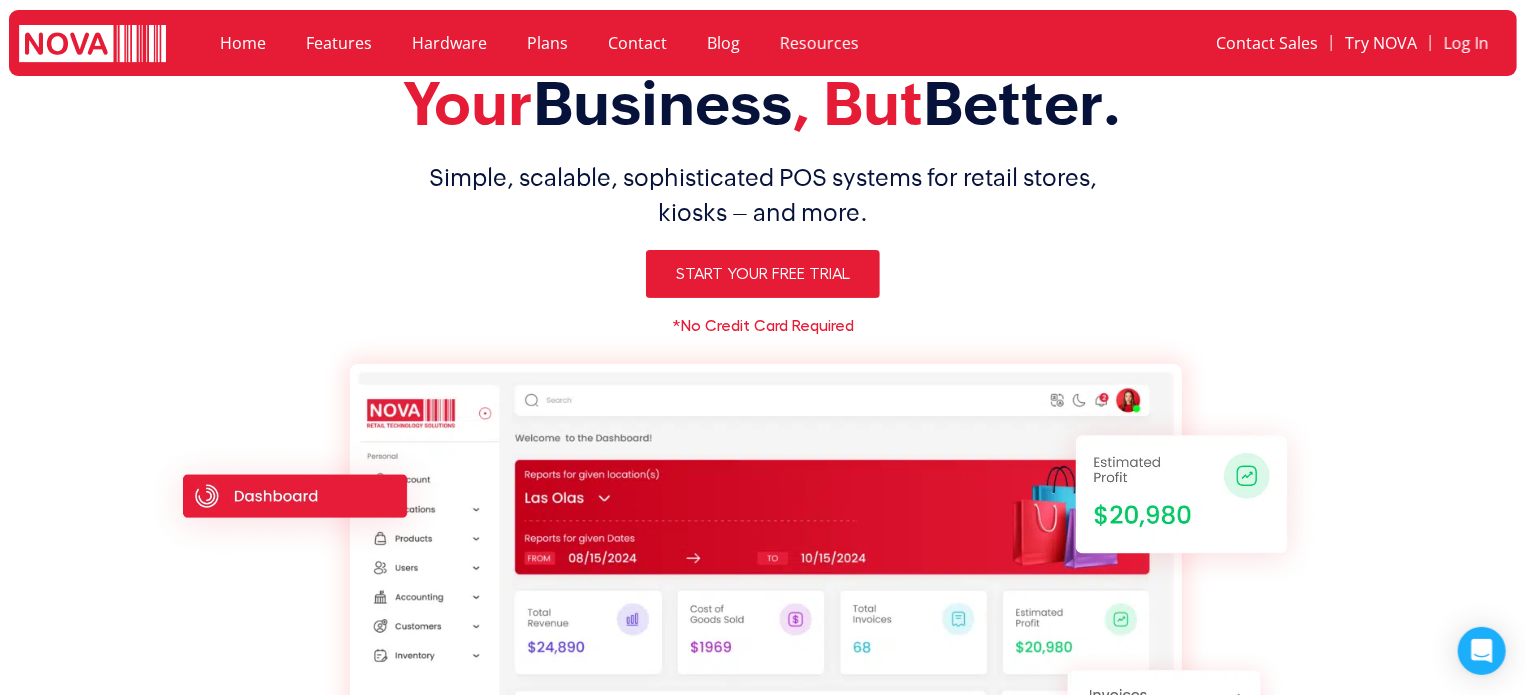 scroll, scrollTop: 74, scrollLeft: 0, axis: vertical 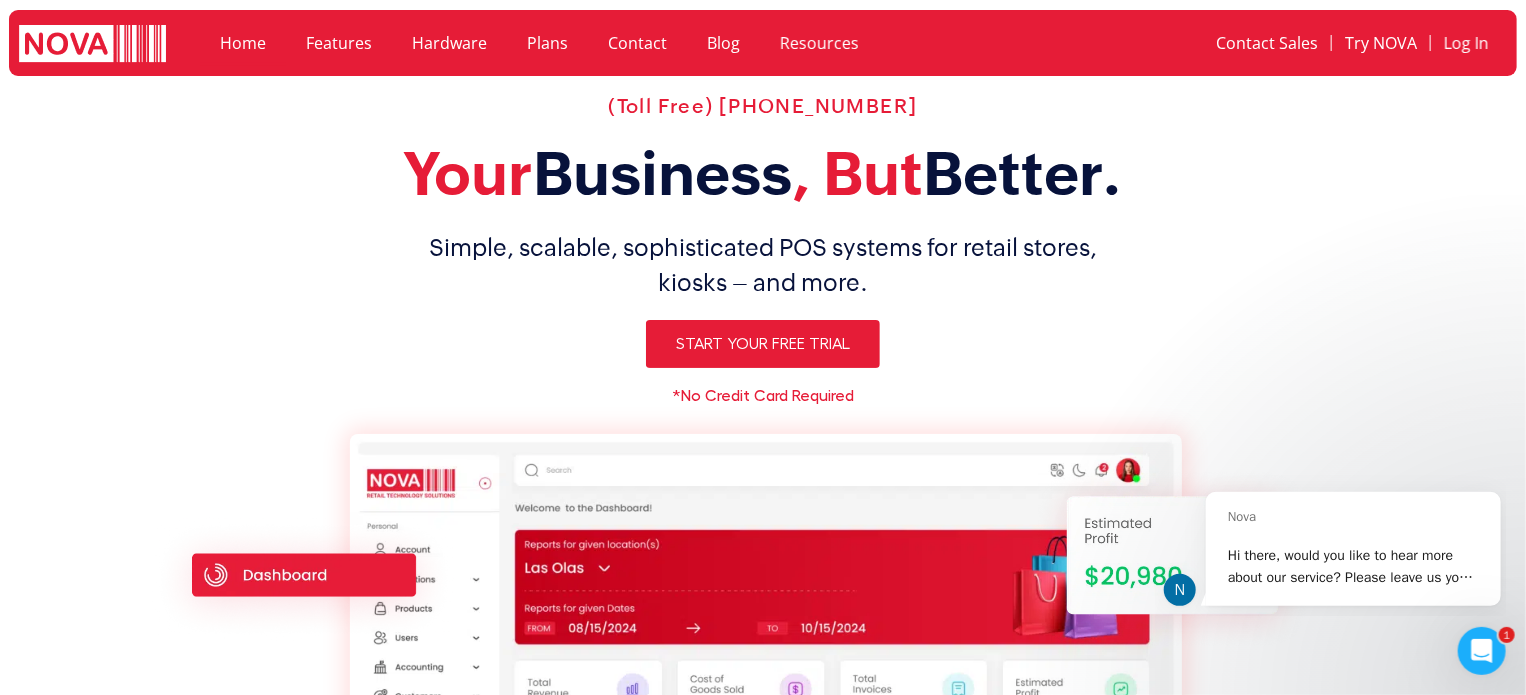 click at bounding box center [92, 45] 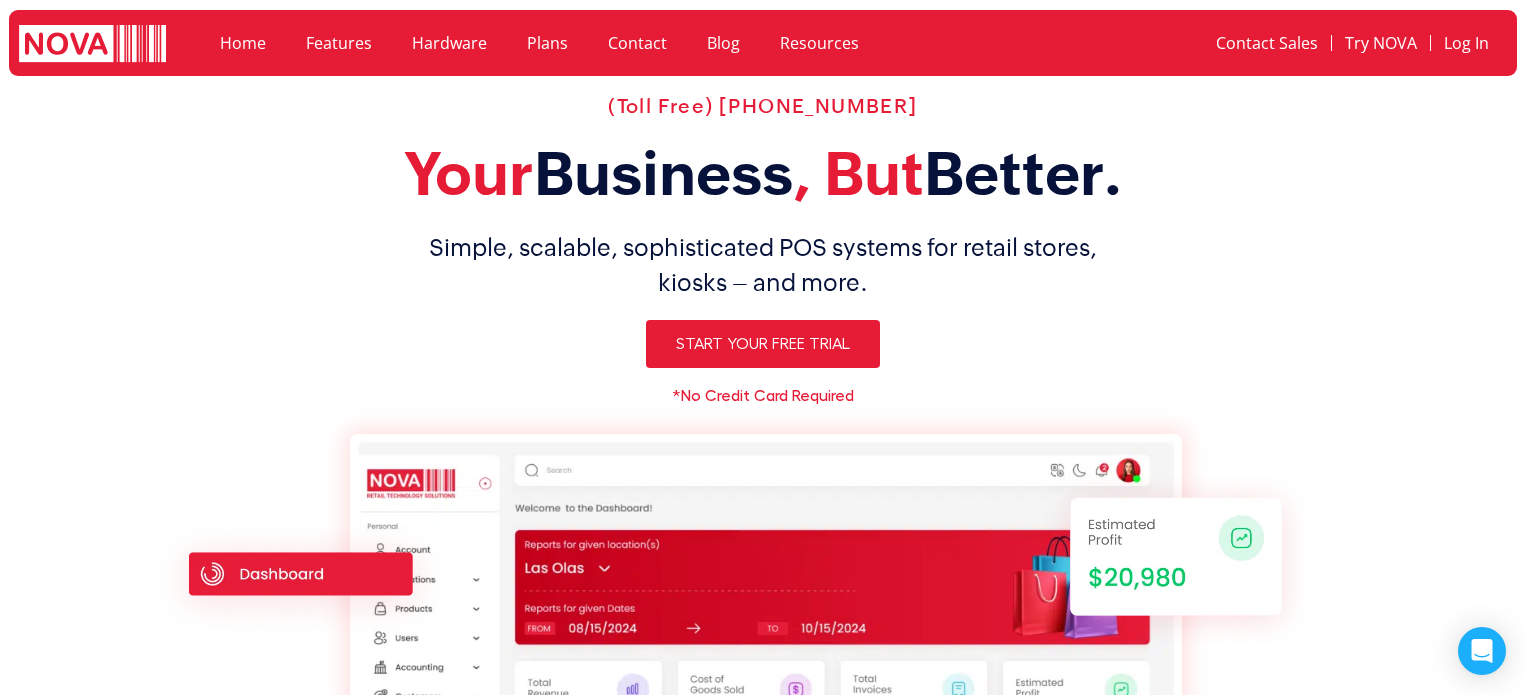 scroll, scrollTop: 0, scrollLeft: 0, axis: both 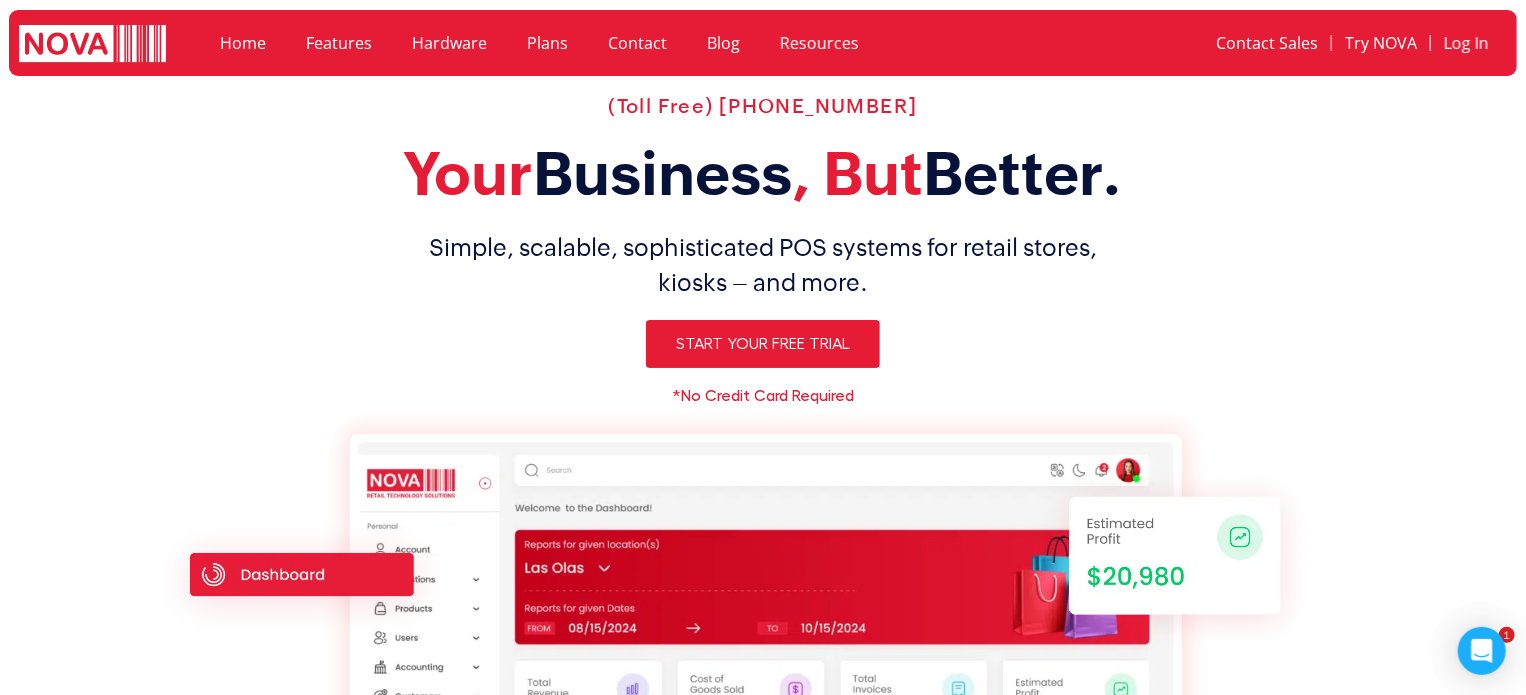 click on "Home" 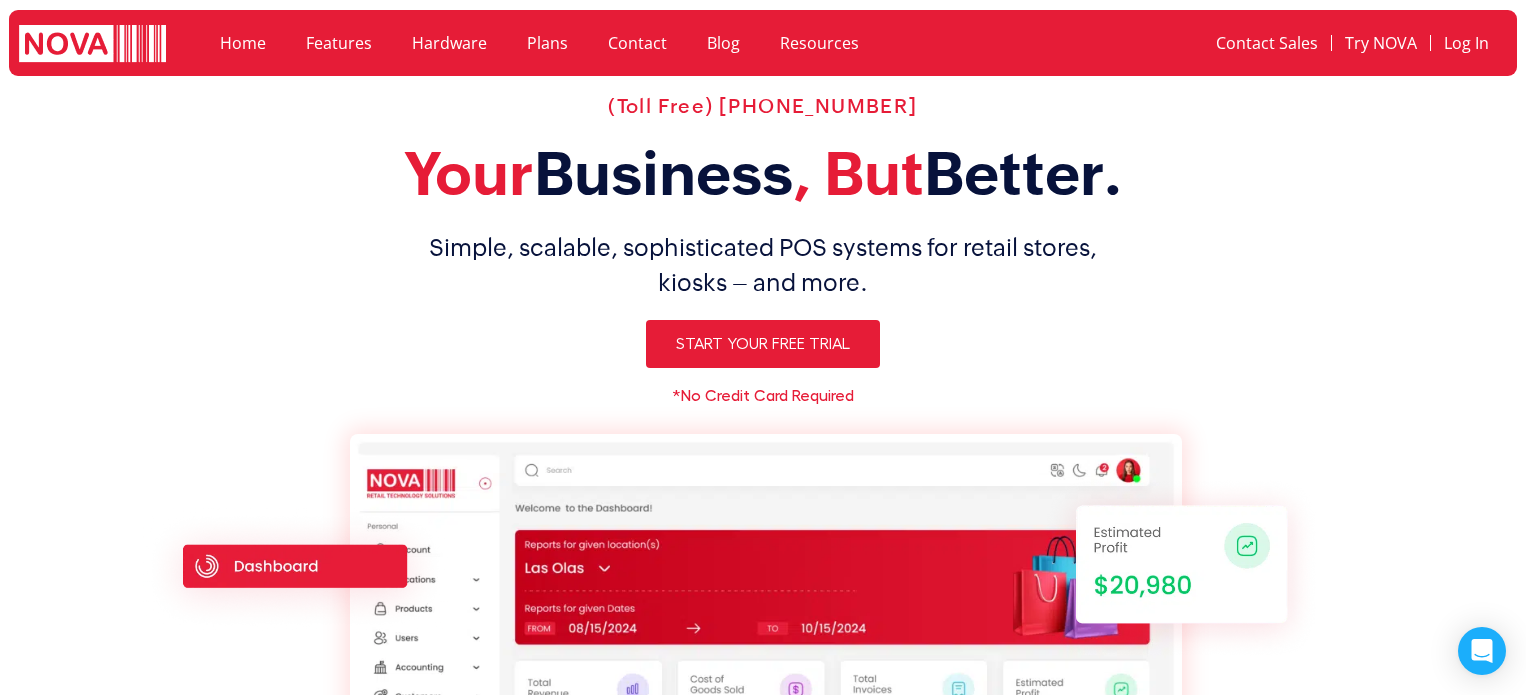 scroll, scrollTop: 0, scrollLeft: 0, axis: both 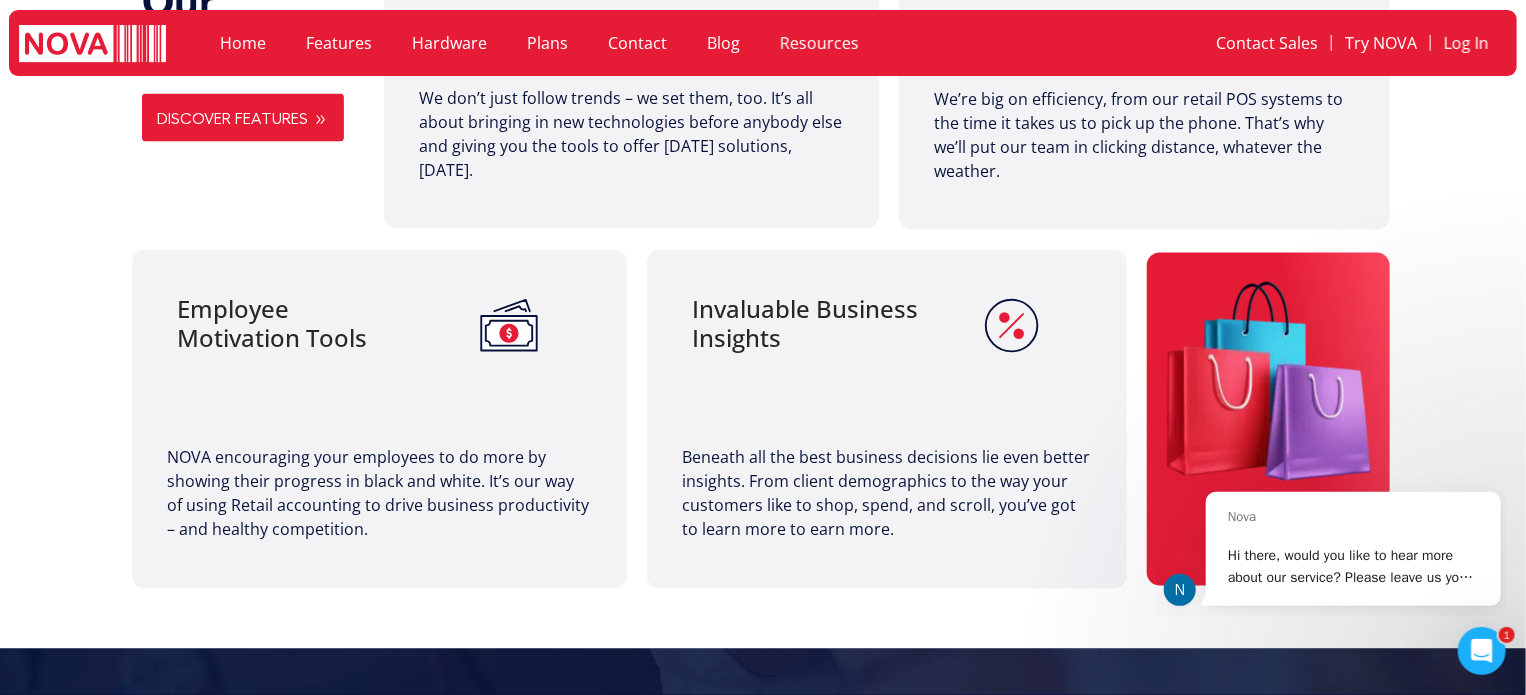 click on "Hardware" 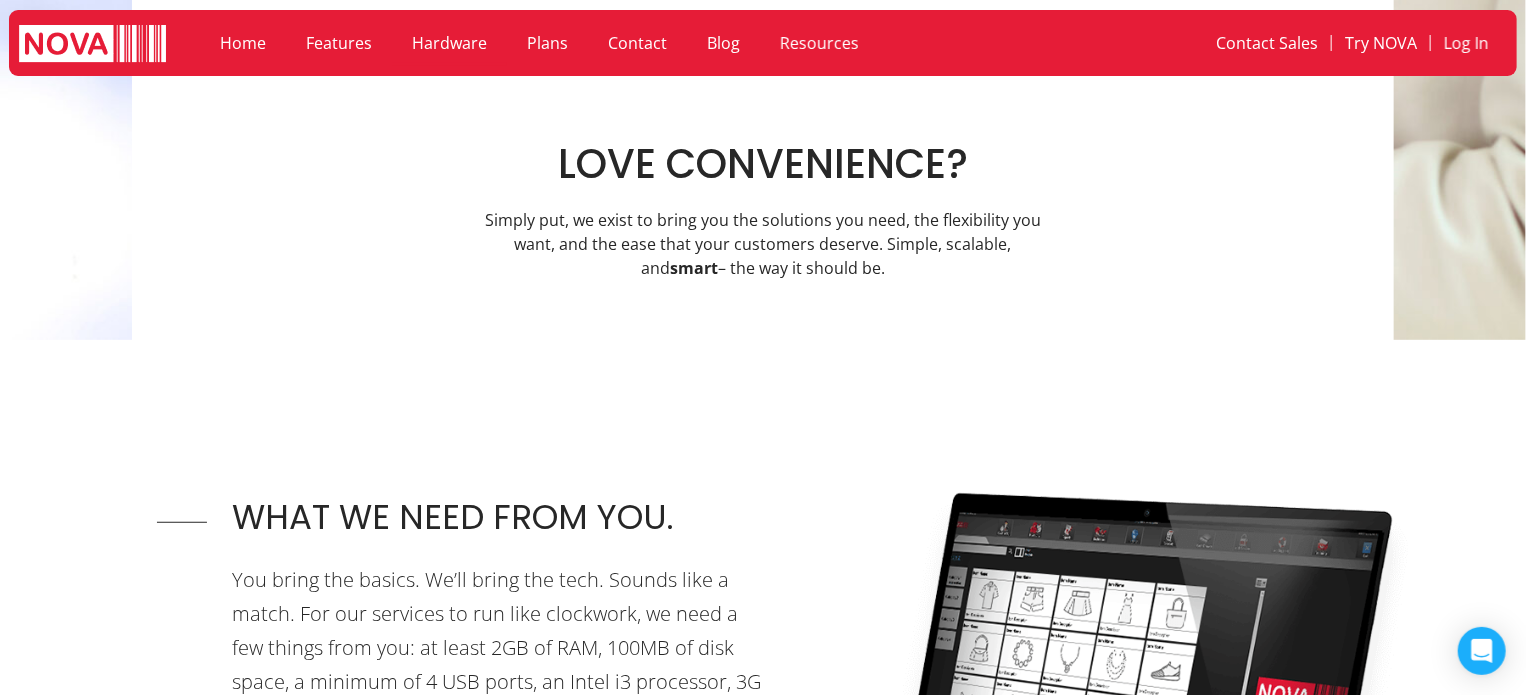 scroll, scrollTop: 417, scrollLeft: 0, axis: vertical 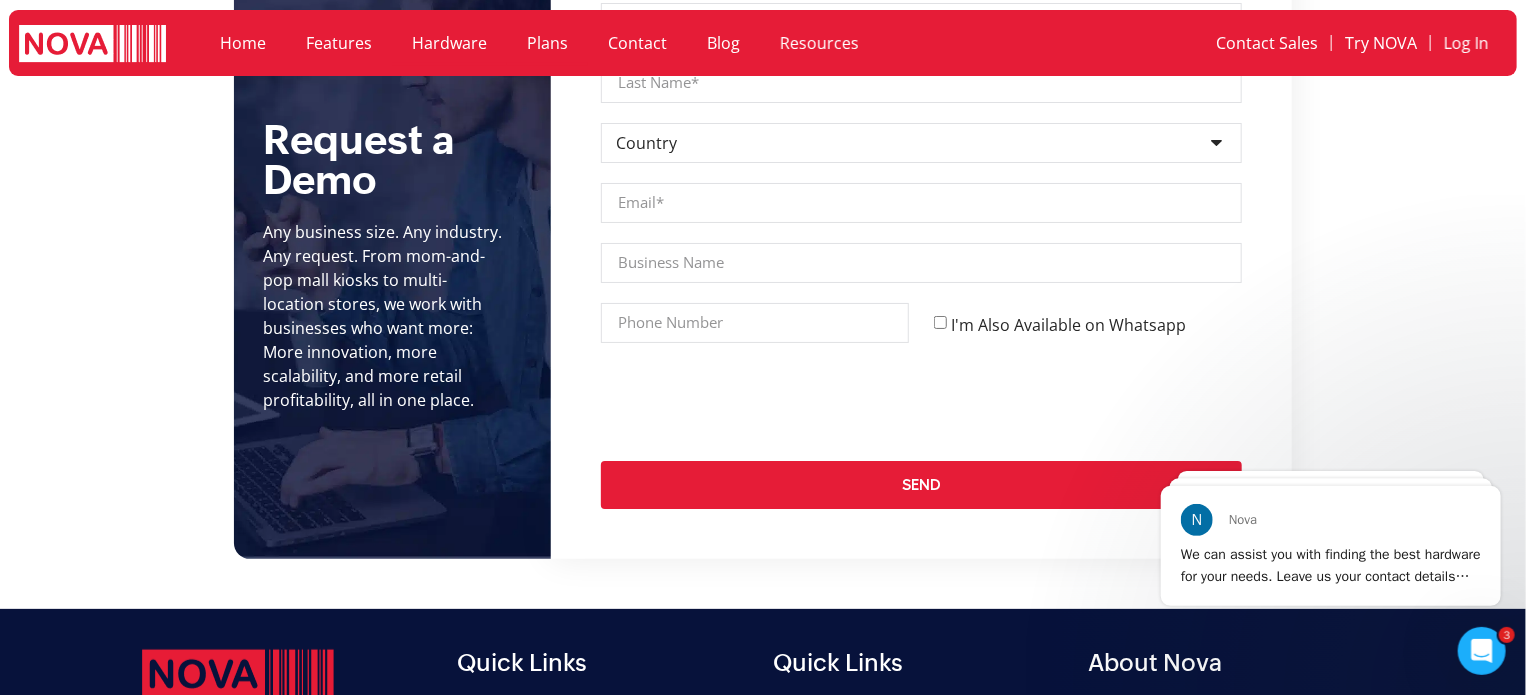 click on "Plans" 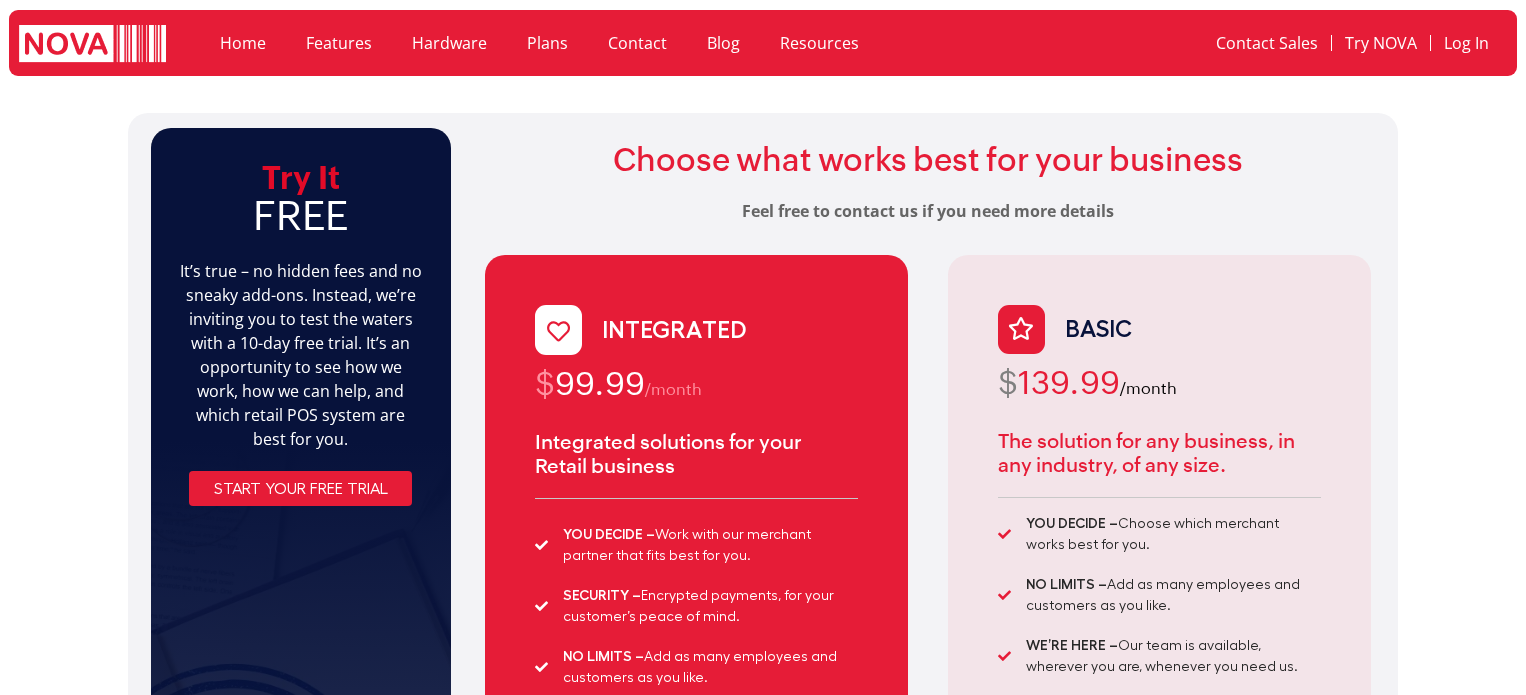 scroll, scrollTop: 0, scrollLeft: 0, axis: both 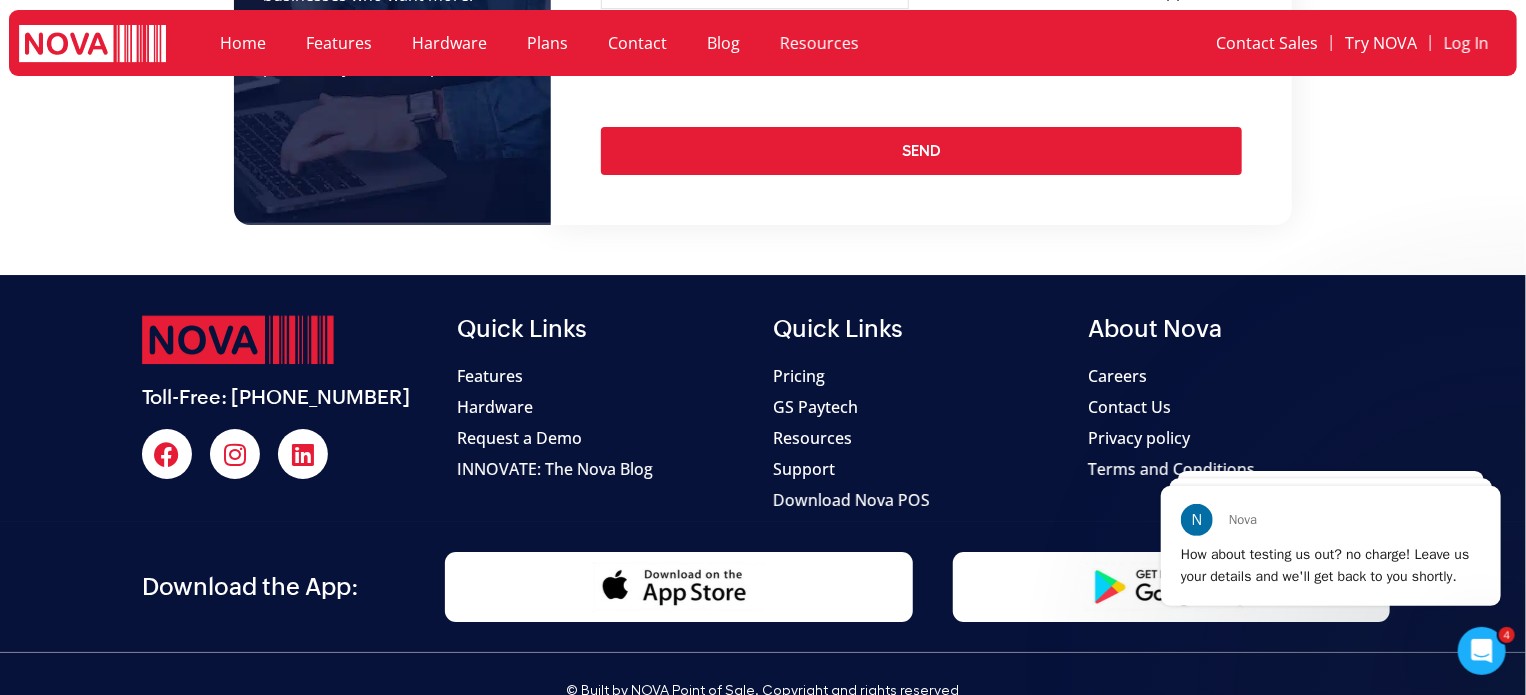 click on "Support" at bounding box center [804, 469] 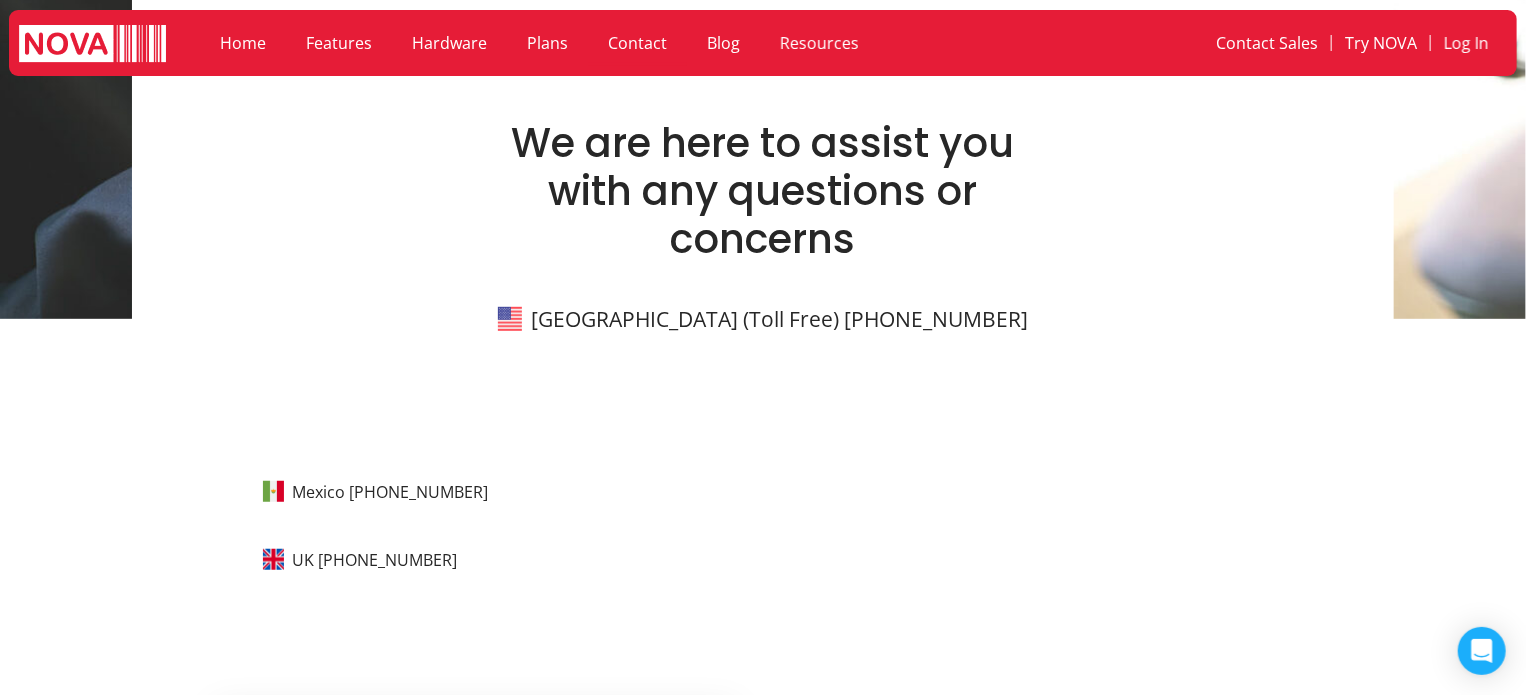 scroll, scrollTop: 446, scrollLeft: 0, axis: vertical 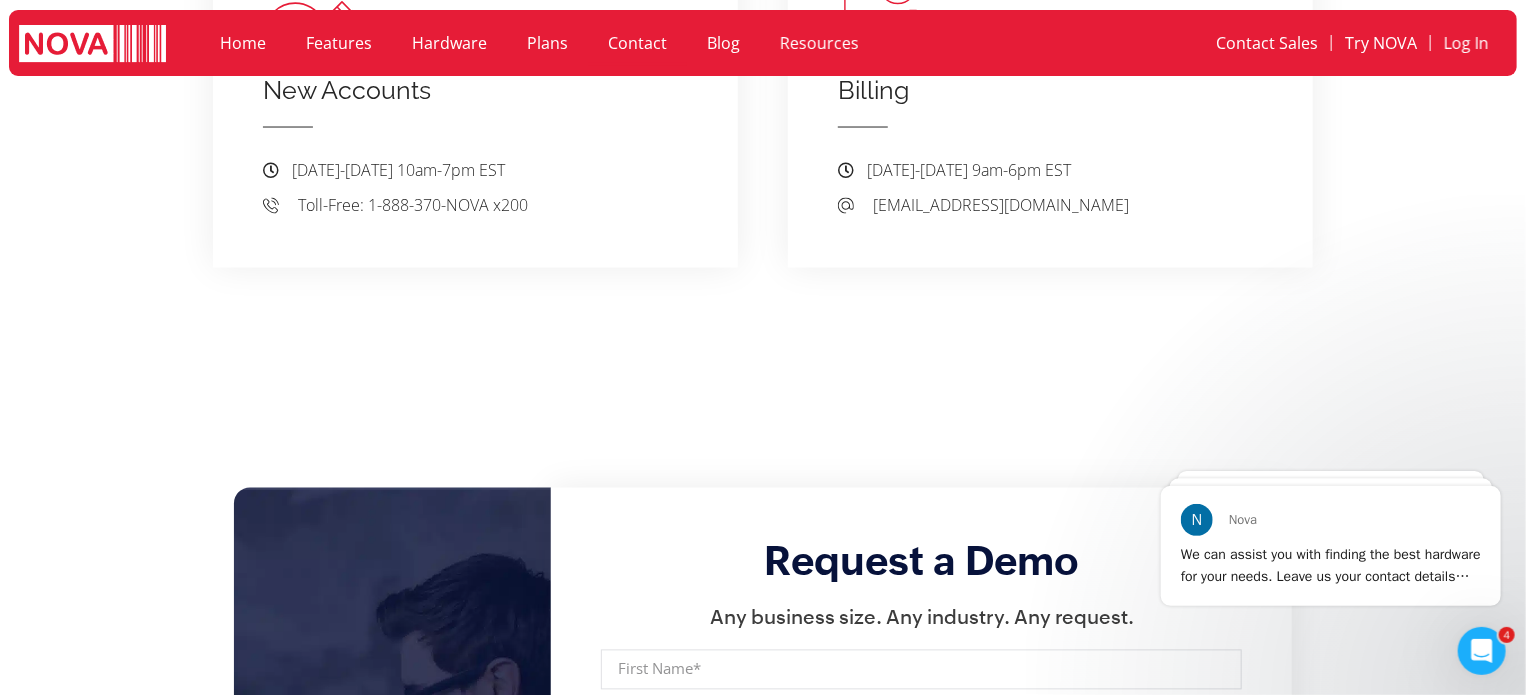 click on "Contact" 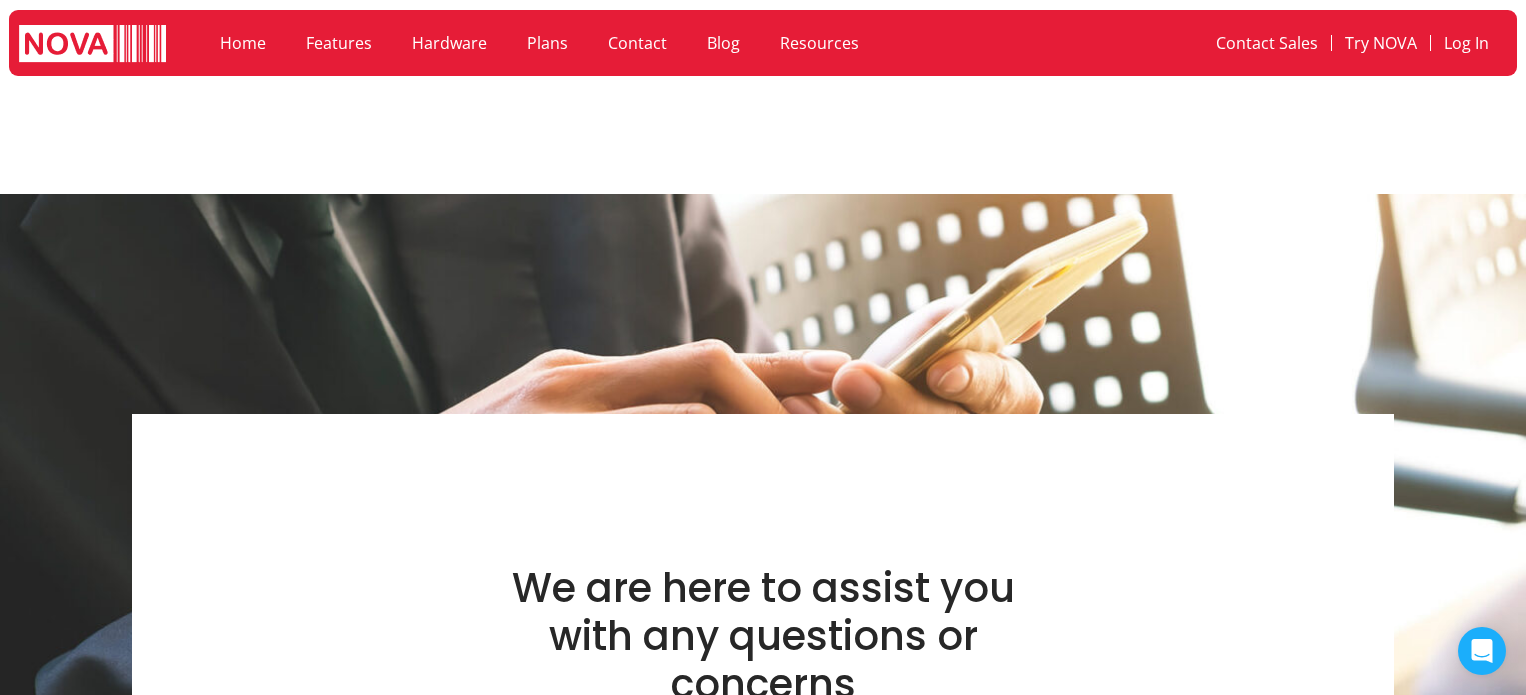 scroll, scrollTop: 0, scrollLeft: 0, axis: both 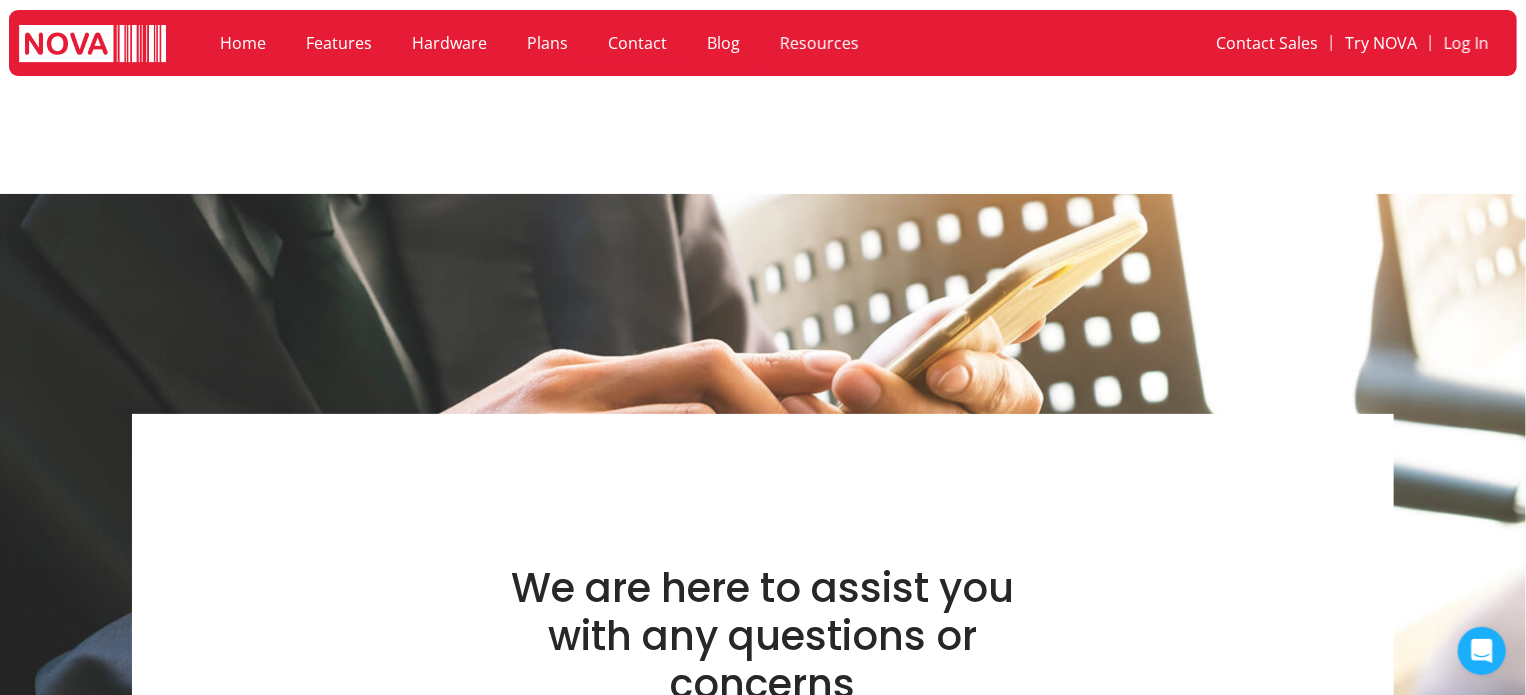 click on "Resources" 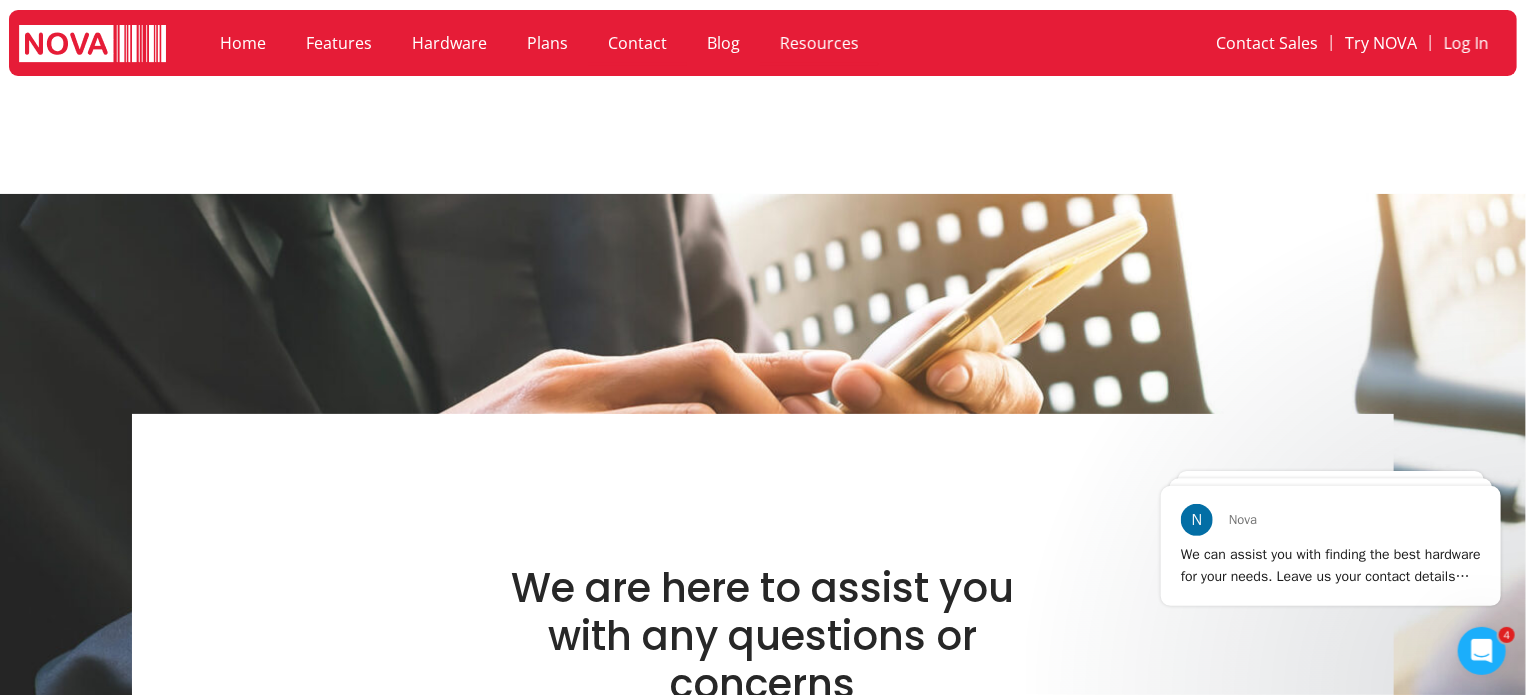 scroll, scrollTop: 0, scrollLeft: 0, axis: both 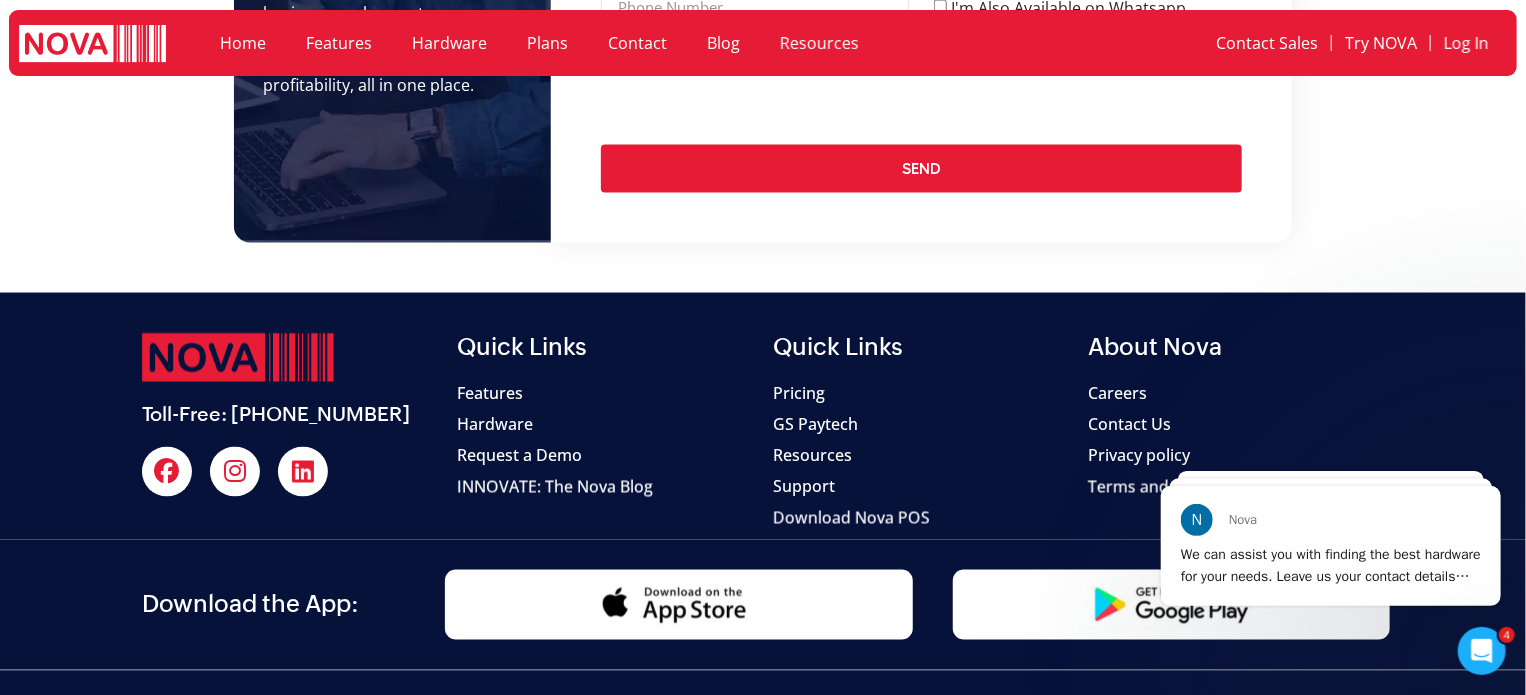 click on "GS Paytech" at bounding box center (815, 425) 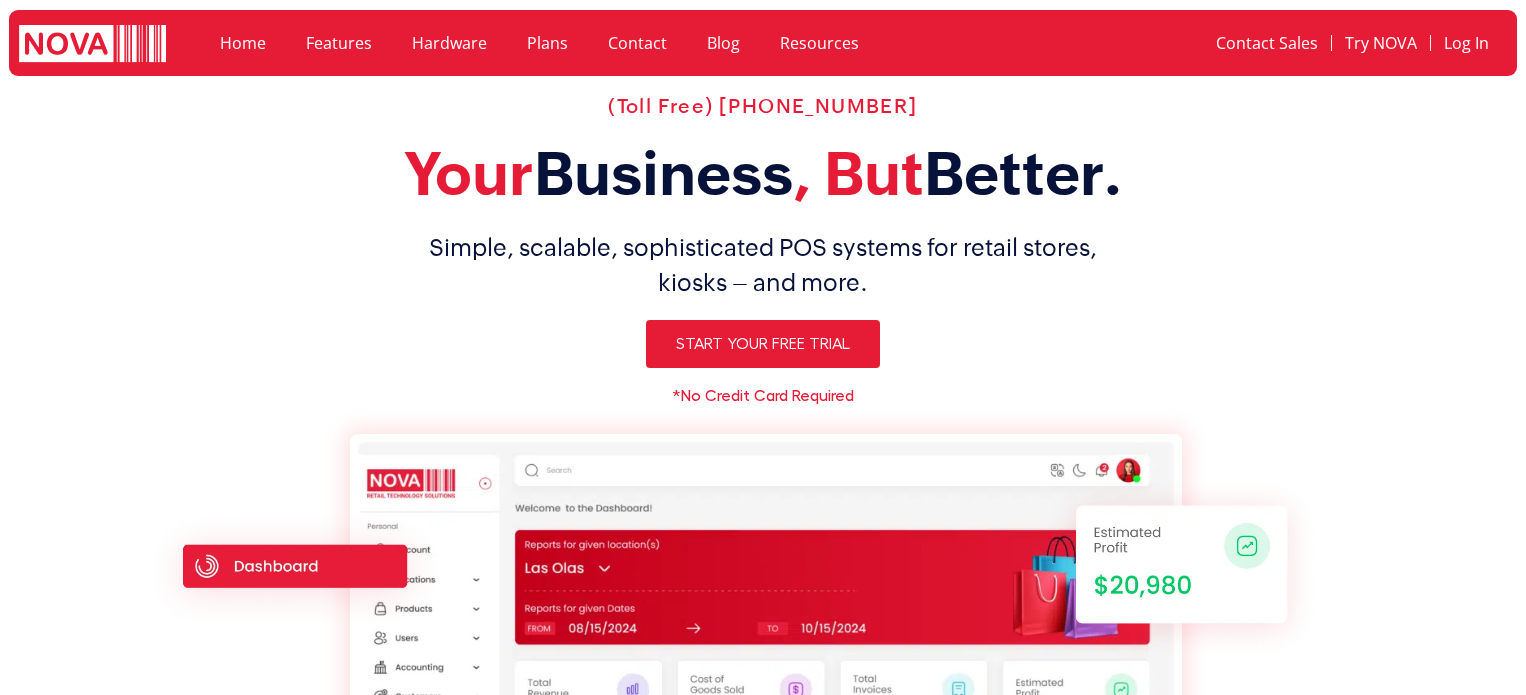 scroll, scrollTop: 0, scrollLeft: 0, axis: both 